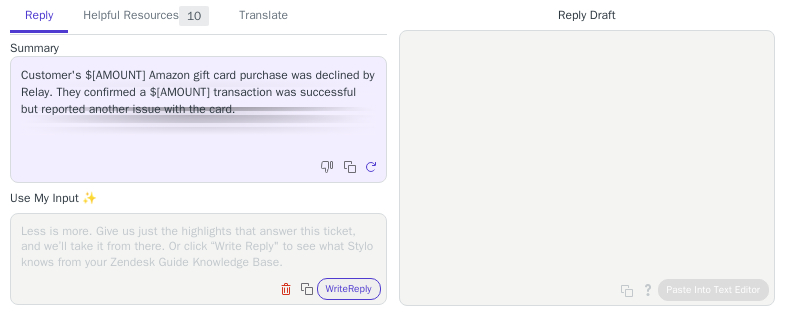 scroll, scrollTop: 0, scrollLeft: 0, axis: both 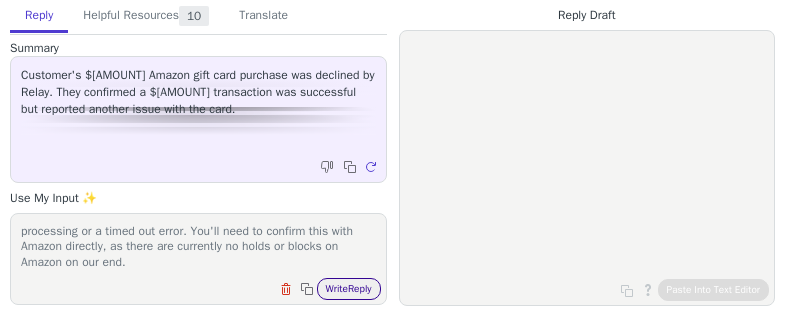 type on "Hi [FIRST],
Thanks for confirming. I've taken a closer look at the account and can't locate another attempted authorizatino for $[AMOUNT] from Amazon. This suggests that there was an error in the payment processing or a timed out error. You'll need to confirm this with Amazon directly, as there are currently no holds or blocks on Amazon on our end." 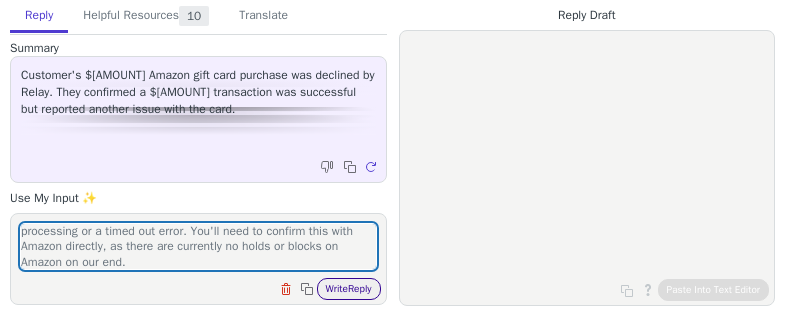 click on "Write  Reply" at bounding box center (349, 289) 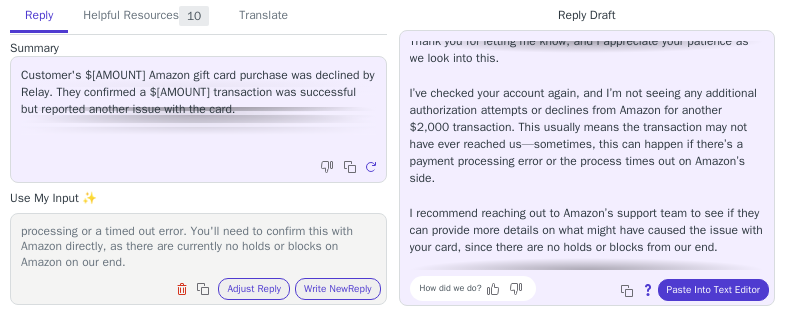 scroll, scrollTop: 43, scrollLeft: 0, axis: vertical 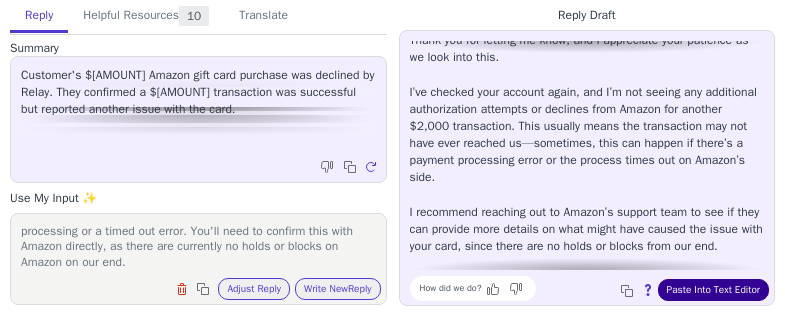 click on "Paste Into Text Editor" at bounding box center [713, 290] 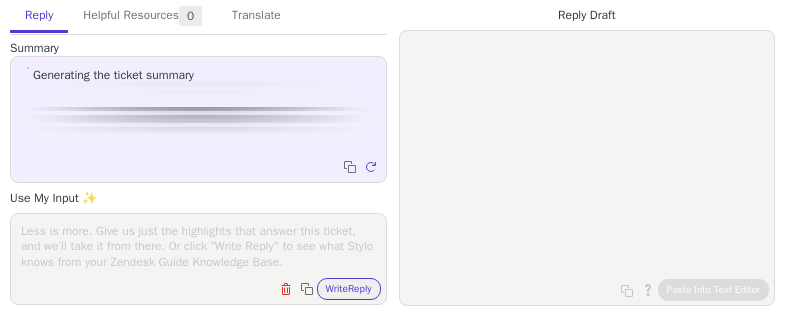 scroll, scrollTop: 0, scrollLeft: 0, axis: both 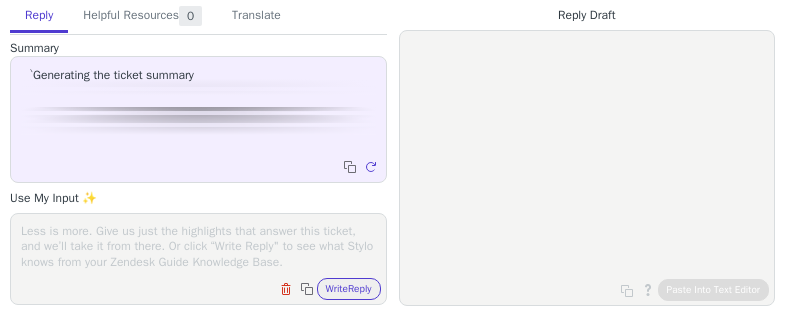 click at bounding box center [198, 246] 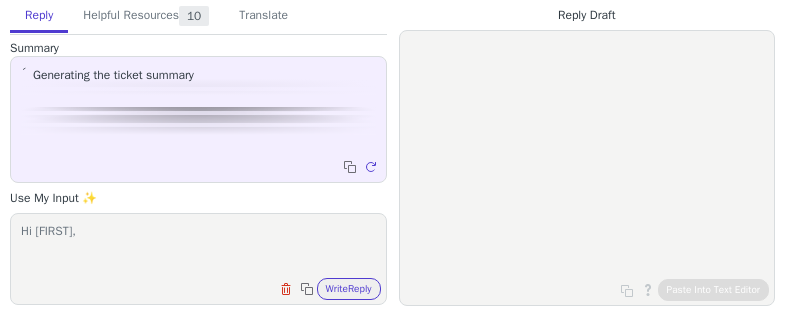 scroll, scrollTop: 0, scrollLeft: 0, axis: both 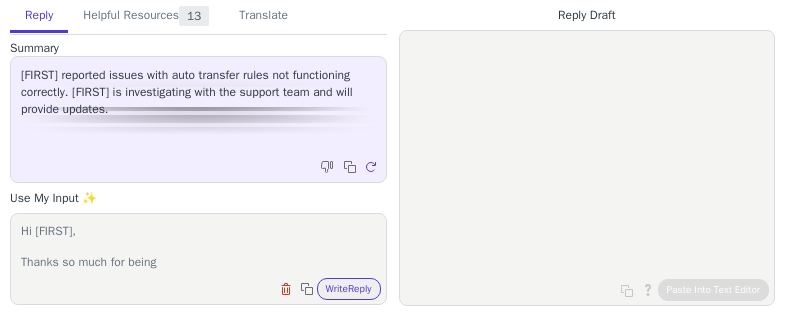 drag, startPoint x: 140, startPoint y: 226, endPoint x: 40, endPoint y: 235, distance: 100.40418 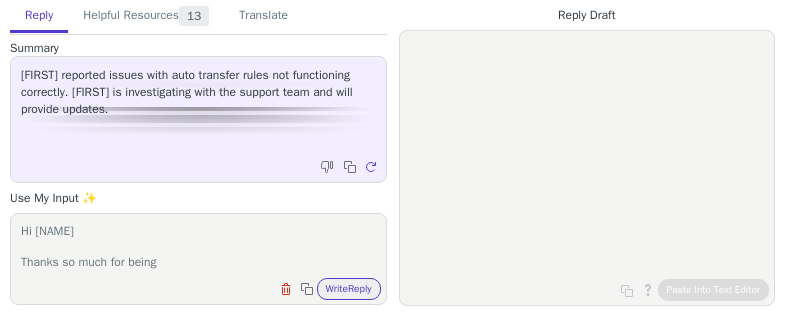 click on "Clear field Copy to clipboard Write  Reply" at bounding box center (208, 287) 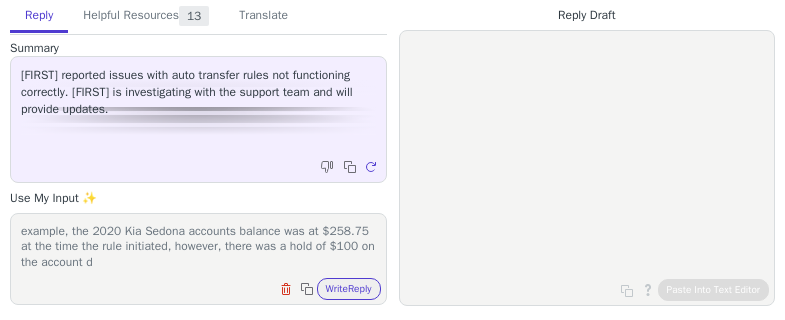 scroll, scrollTop: 124, scrollLeft: 0, axis: vertical 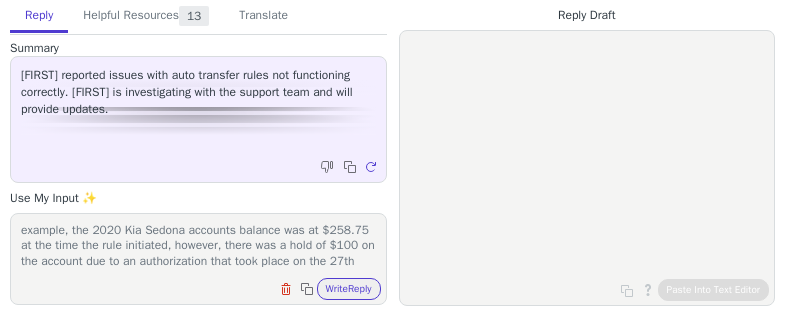 click on "Hi [NAME]
Thanks so much for being so patient here. We've finished our investigation, and it looks like any of the accounts that did not have the auto-transfer rule initiate was due to the account not meeting the maximum balance rule you had set (the balance on the account was not at $200.00 at the time of the rule initiating). For example, the 2020 Kia Sedona accounts balance was at $258.75 at the time the rule initiated, however, there was a hold of $100 on the account due to an authorization that took place on the 27th" at bounding box center [198, 246] 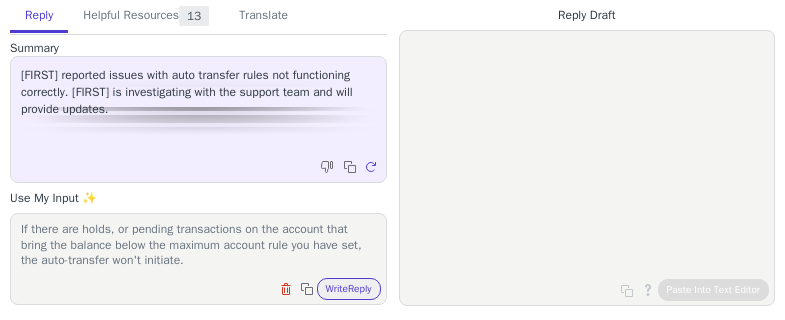 scroll, scrollTop: 247, scrollLeft: 0, axis: vertical 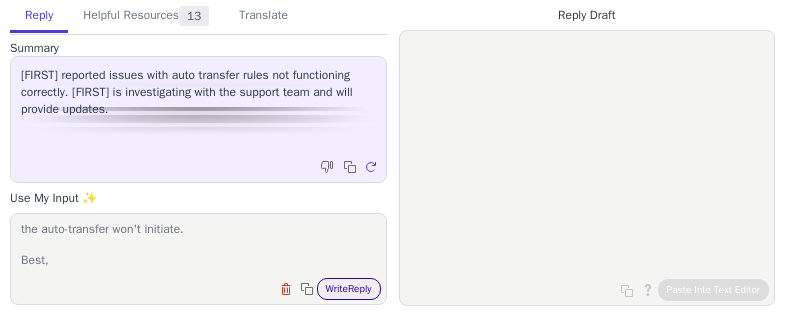type on "Hi [FIRST]
Thanks so much for being so patient here. We've finished our investigation, and it looks like any of the accounts that did not have the auto-transfer rule initiate was due to the account not meeting the maximum balance rule you had set (the balance on the account was not at $200.00 at the time of the rule initiating). For example, the 2020 Kia Sedona accounts balance was at $258.75 at the time the rule initiated, however, there was a hold of $100 on the account due to an authorization that took place on the 27th and completed on the 30th, bringing the available balance on the account to $158.75. I hope this makes sense!
If there are holds, or pending transactions on the account that bring the balance below the maximum account rule you have set, the auto-transfer won't initiate.
Best," 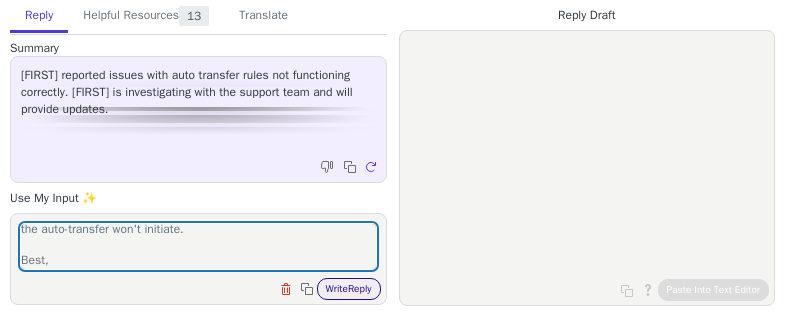 click on "Write  Reply" at bounding box center (349, 289) 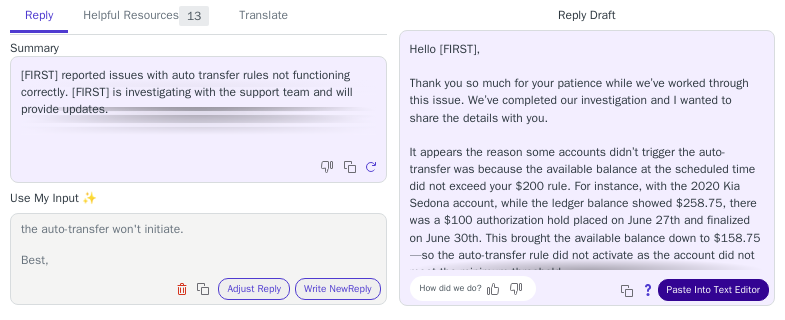 click on "Paste Into Text Editor" at bounding box center (713, 290) 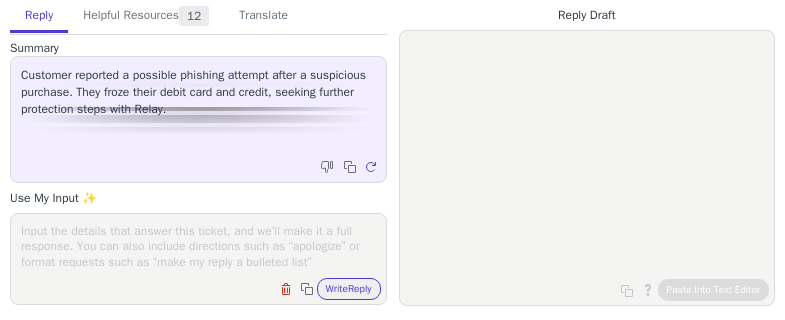 scroll, scrollTop: 0, scrollLeft: 0, axis: both 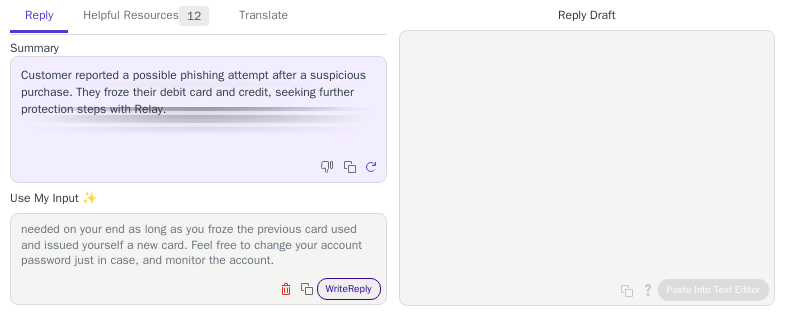 type on "Hi allison, thanks for being so proactive, no additional action is needed on your end as long as you froze the previous card used and issued yourself a new card. Feel free to change your account password just in case, and monitor the account." 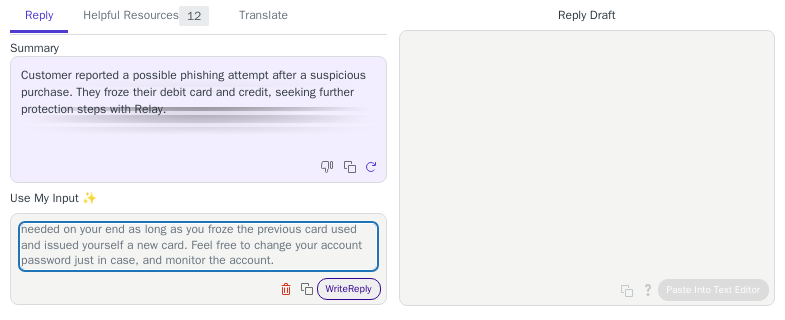 click on "Write  Reply" at bounding box center (349, 289) 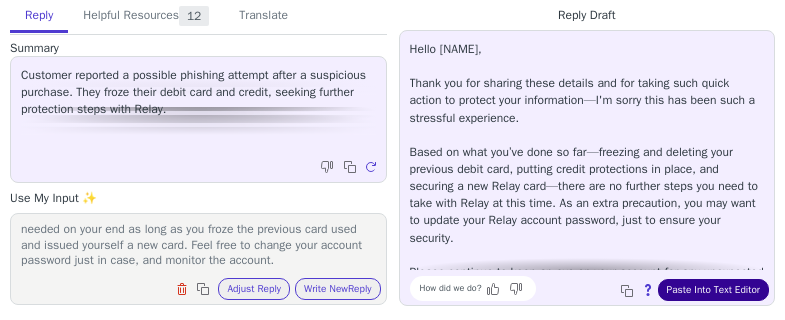 click on "Paste Into Text Editor" at bounding box center (713, 290) 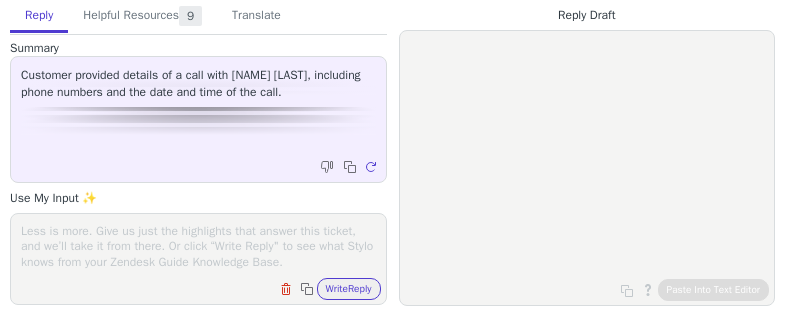 scroll, scrollTop: 0, scrollLeft: 0, axis: both 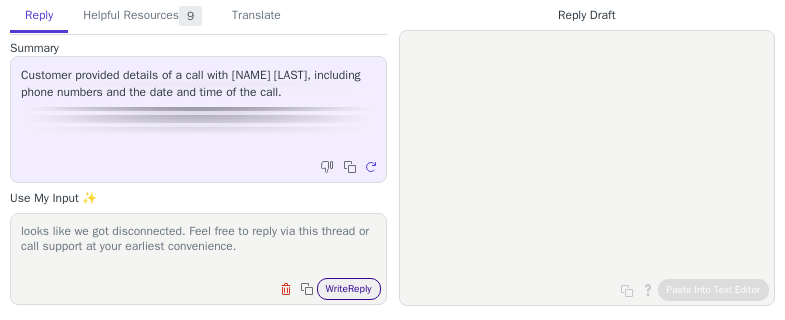 type on "looks like we got disconnected. Feel free to reply via this thread or call support at your earliest convenience." 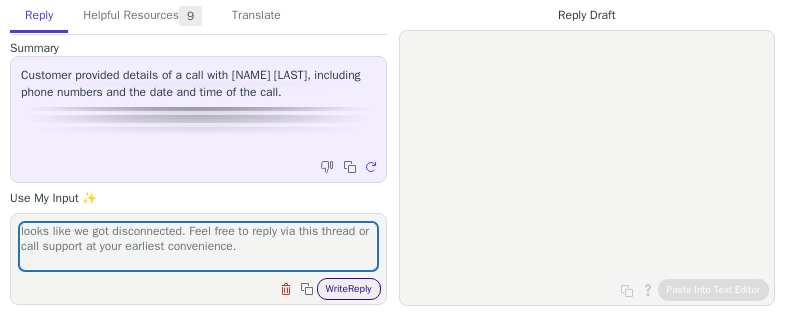 click on "Write  Reply" at bounding box center [349, 289] 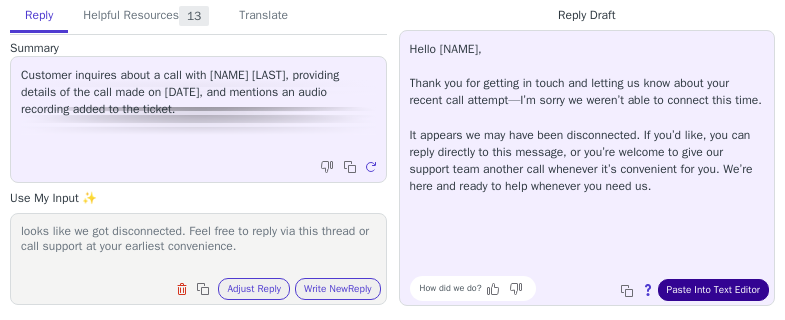 click on "Paste Into Text Editor" at bounding box center (713, 290) 